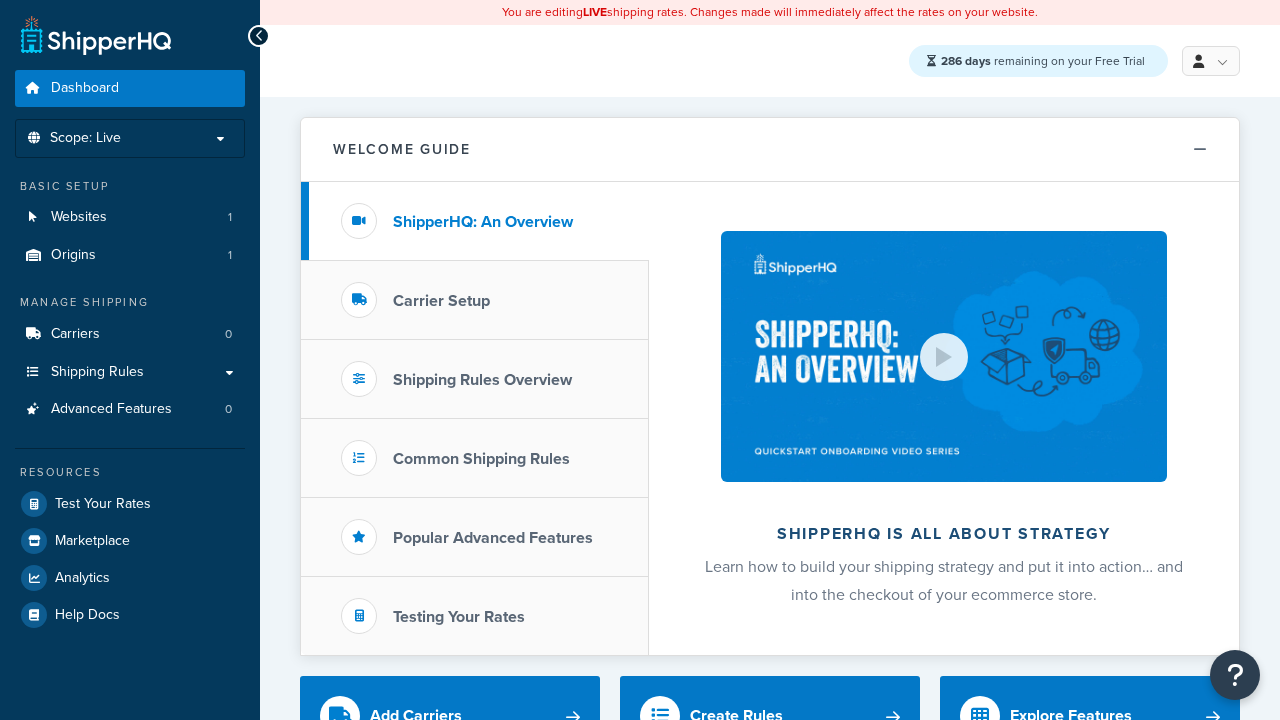 scroll, scrollTop: 0, scrollLeft: 0, axis: both 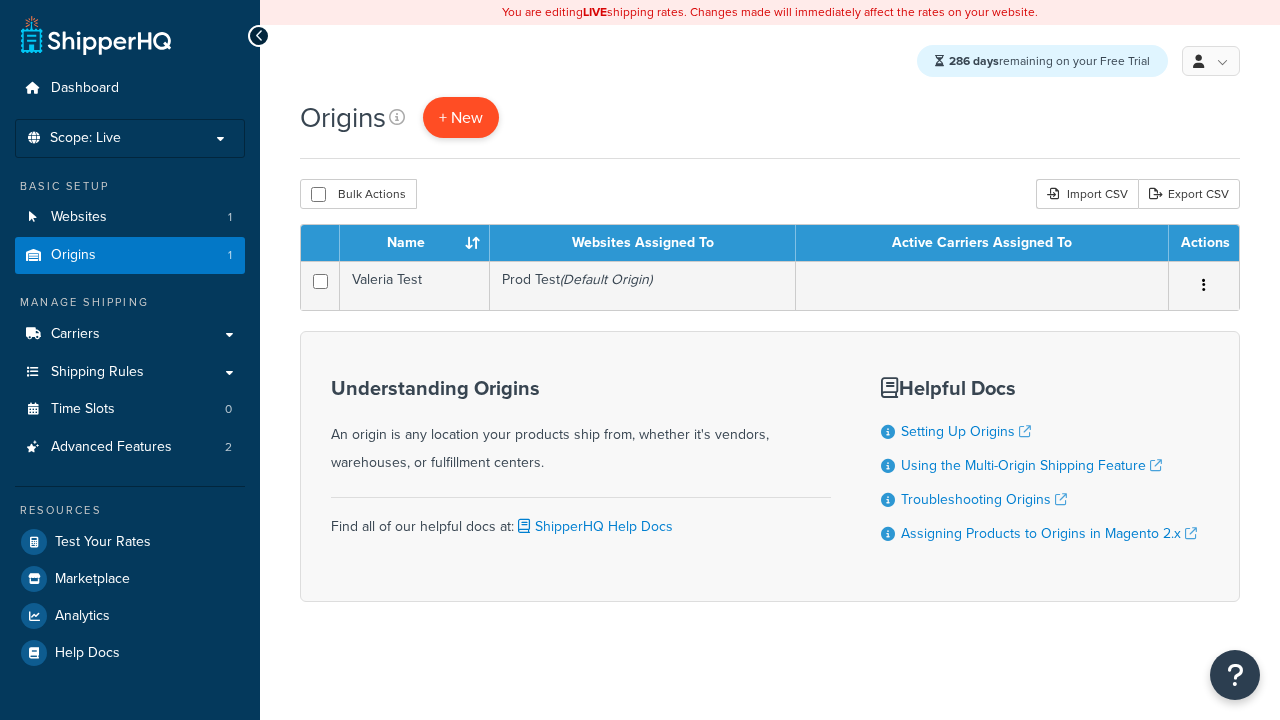 click on "+ New" at bounding box center (461, 117) 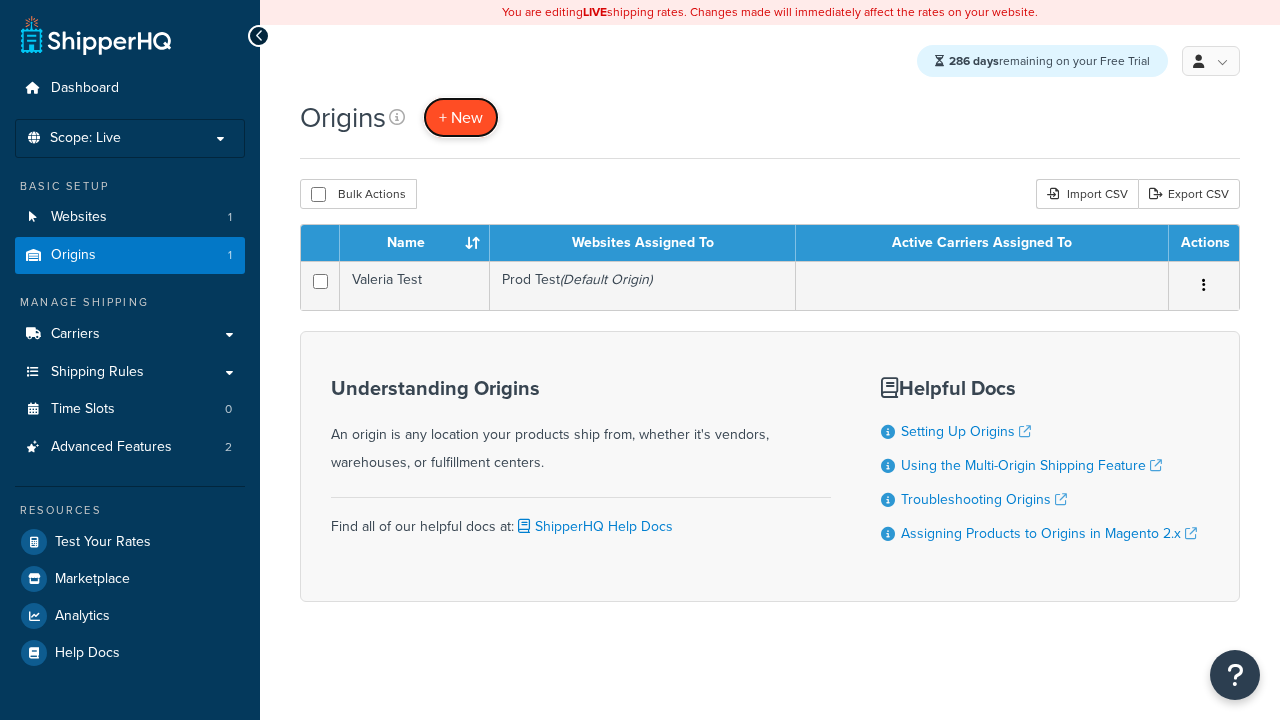 scroll, scrollTop: 0, scrollLeft: 0, axis: both 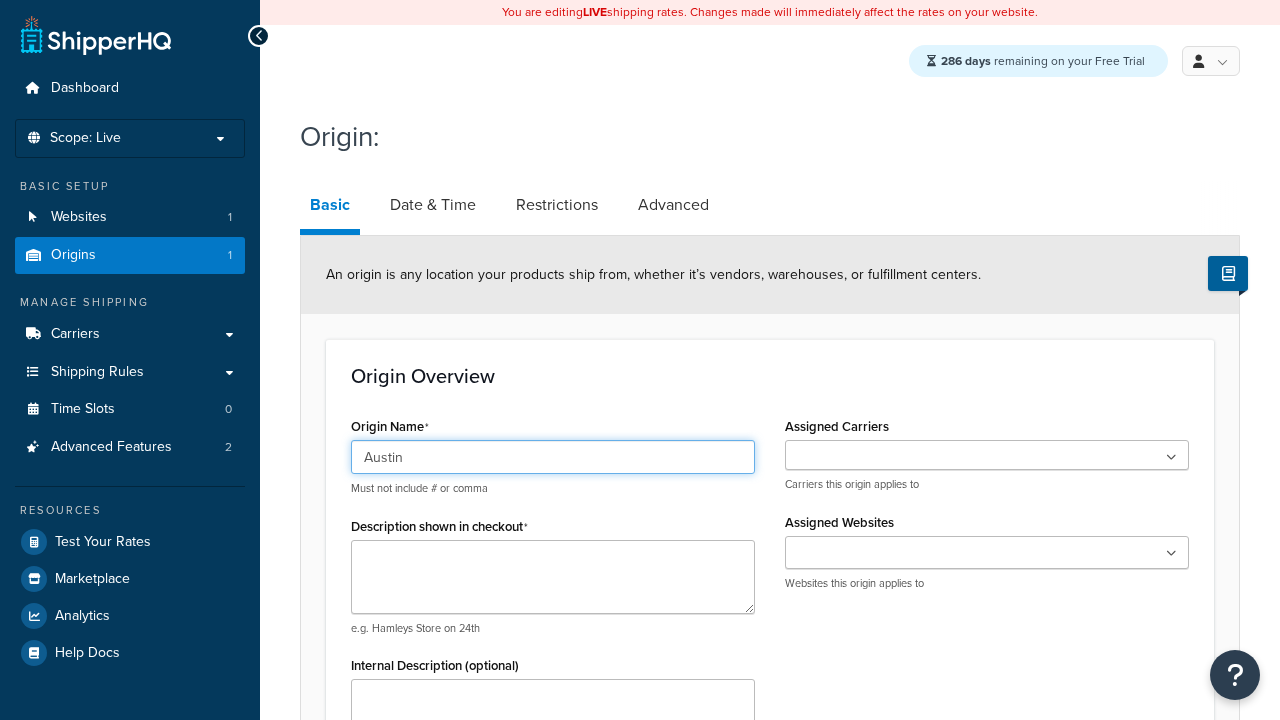 type on "Austin" 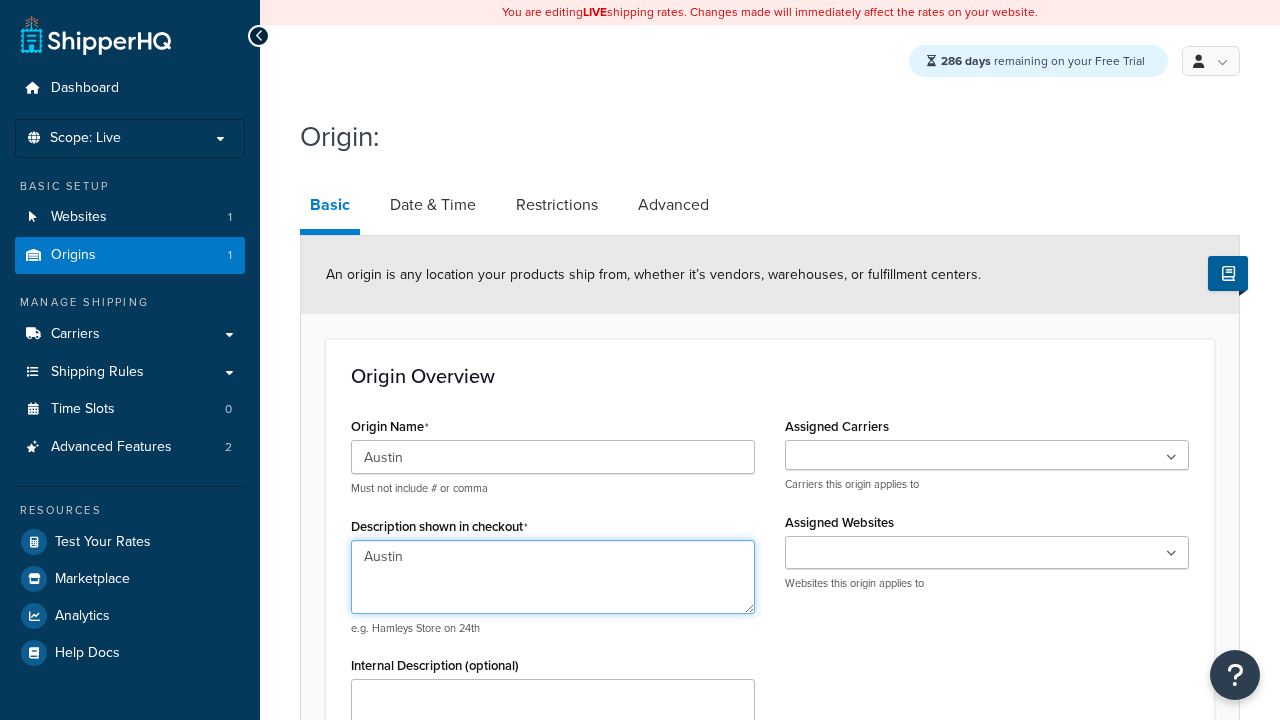 type on "Austin" 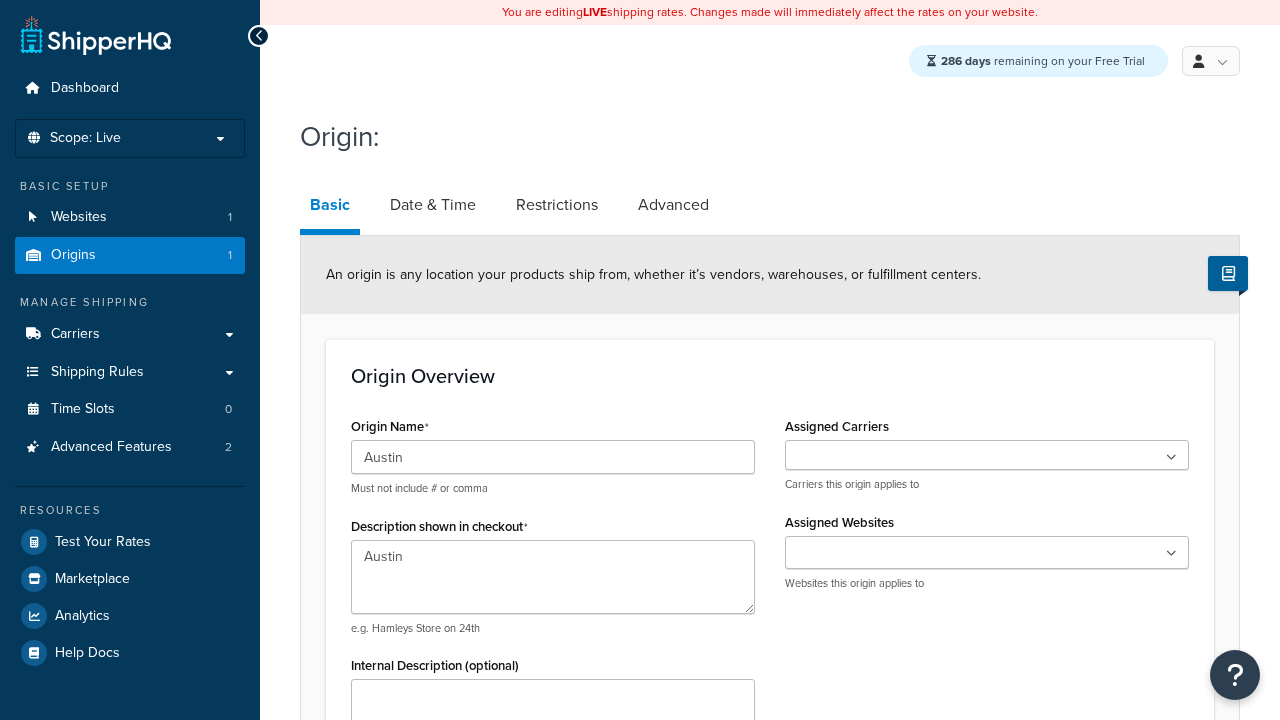 type on "Test Street" 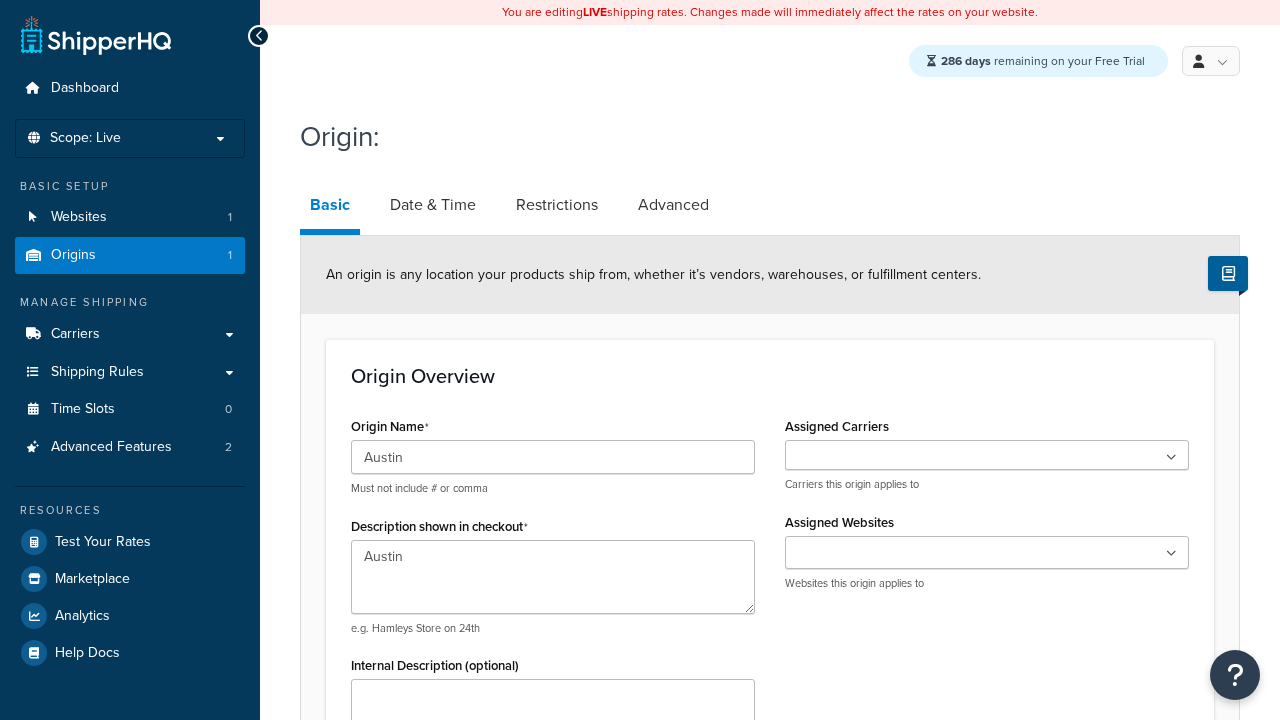 type on "Austin" 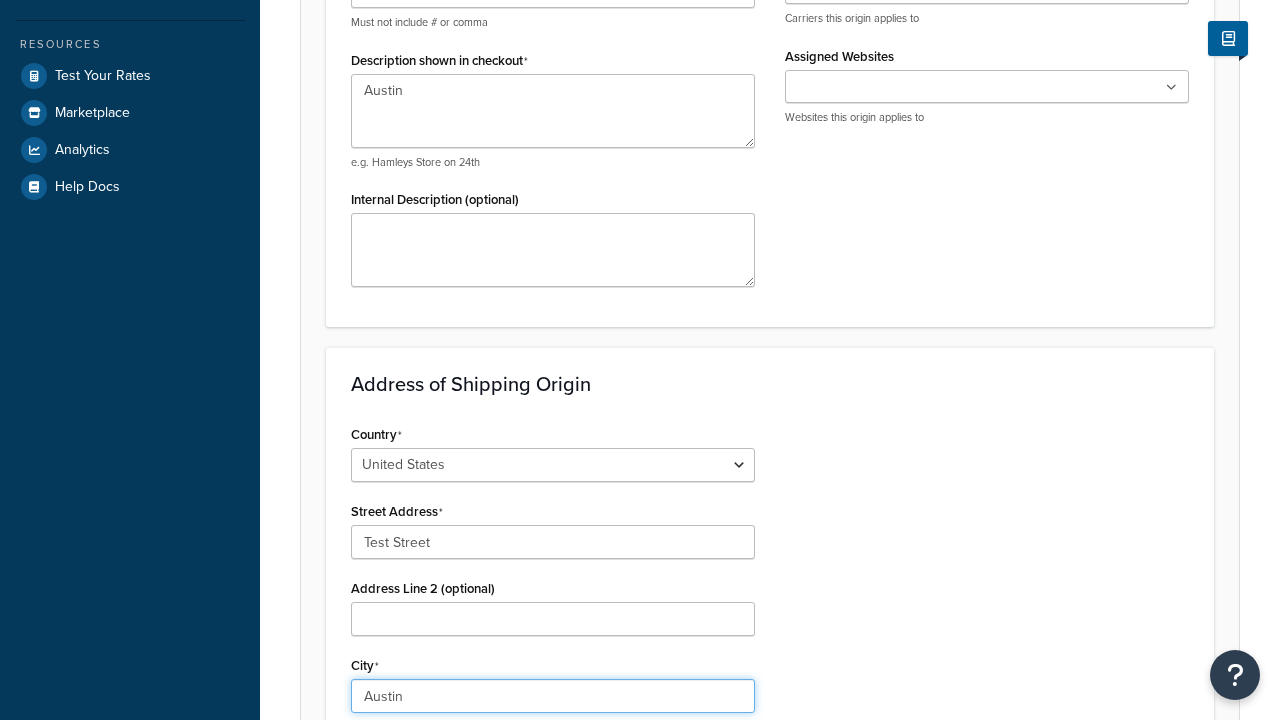 select on "43" 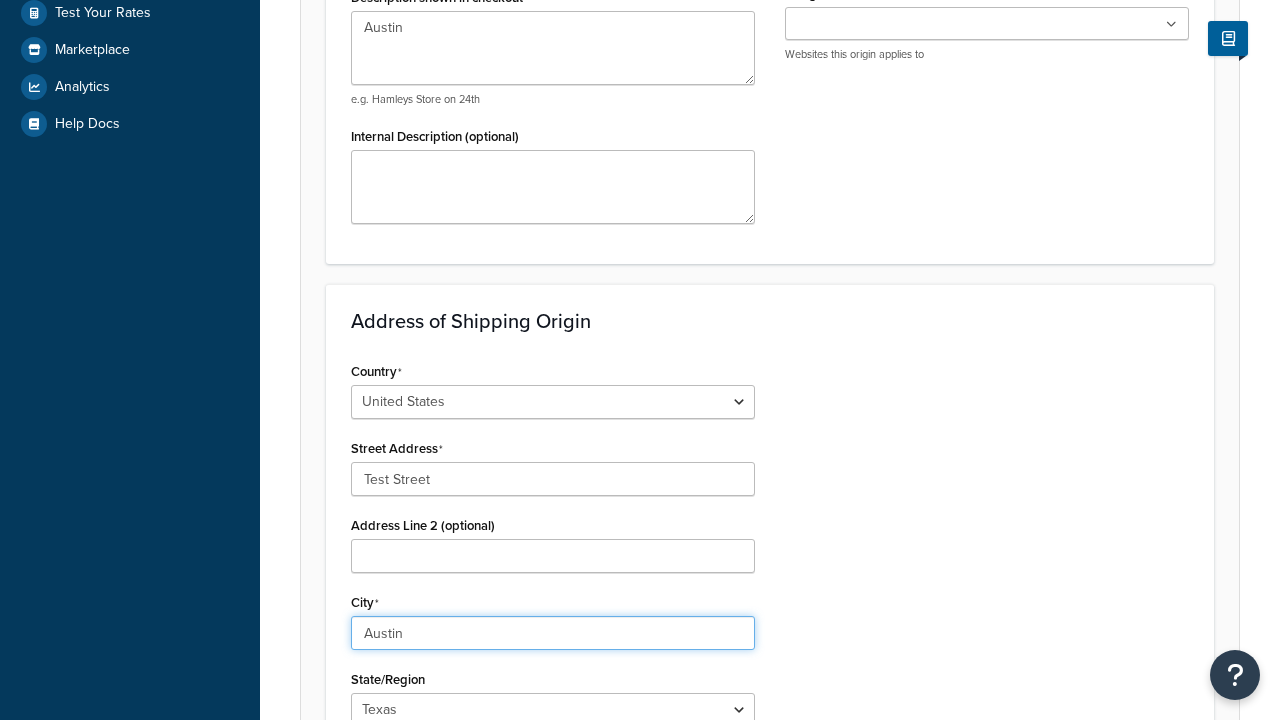 scroll, scrollTop: 0, scrollLeft: 0, axis: both 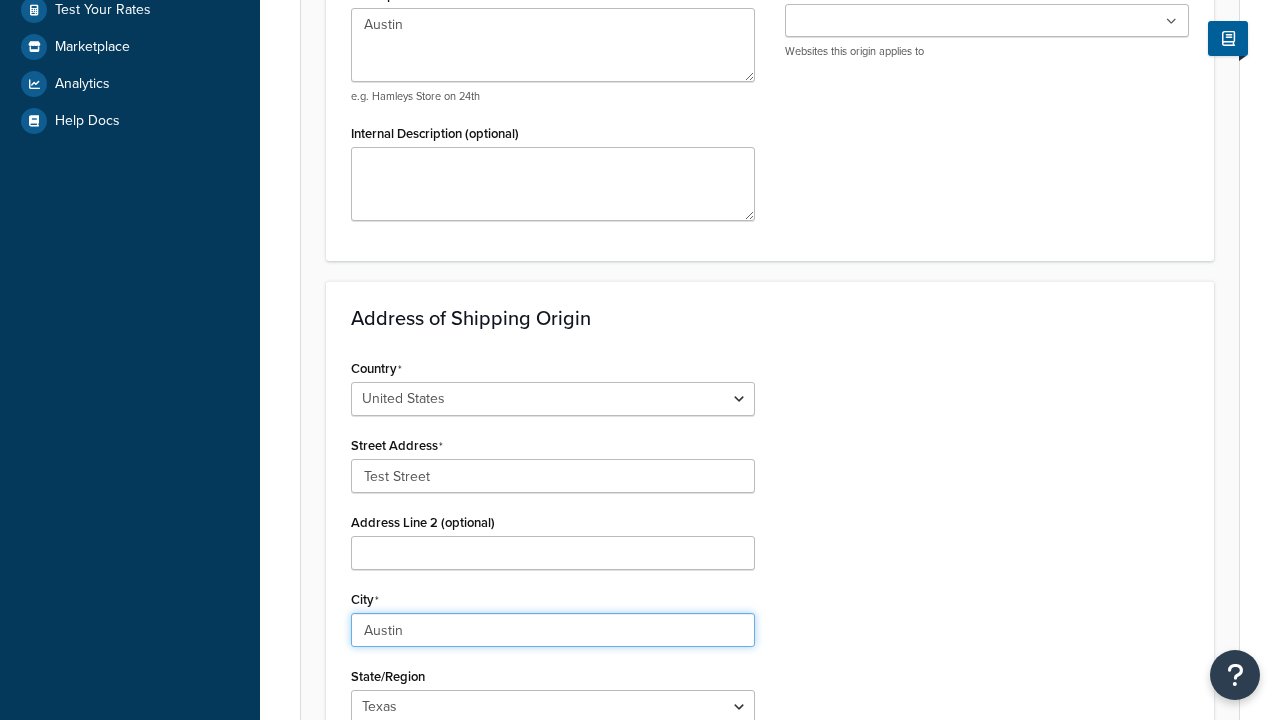 type on "Austin" 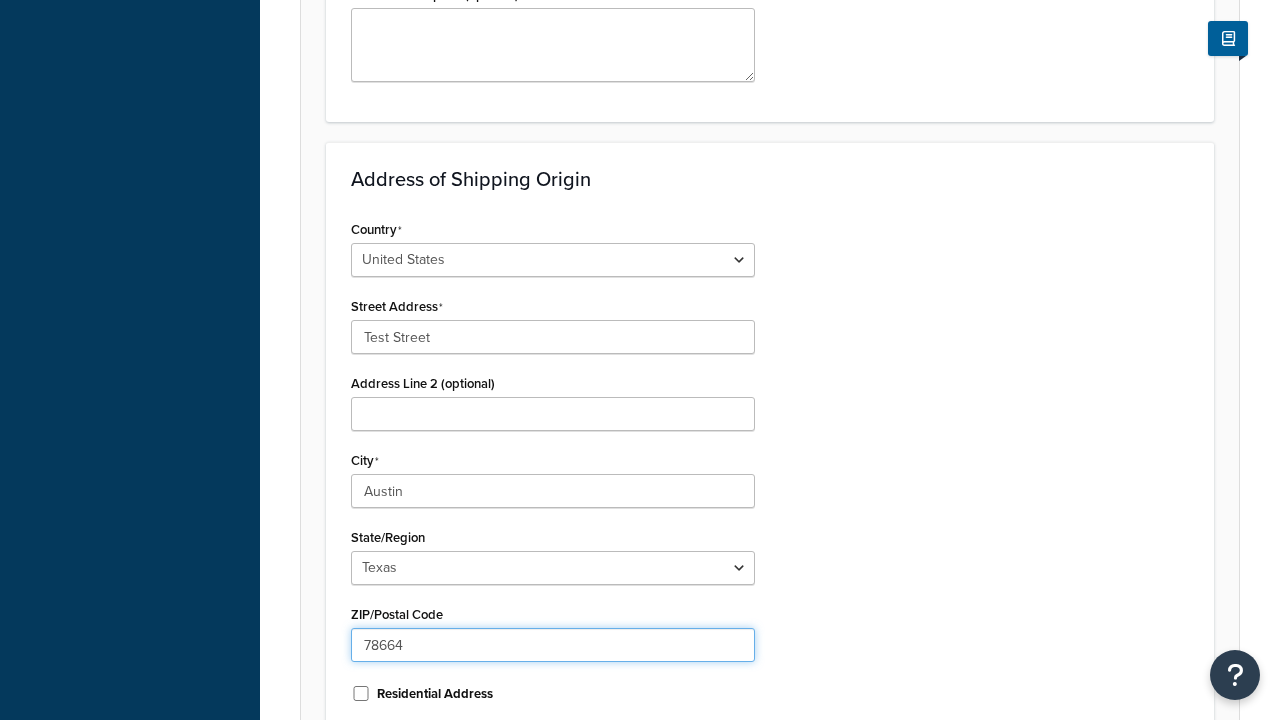 type on "78664" 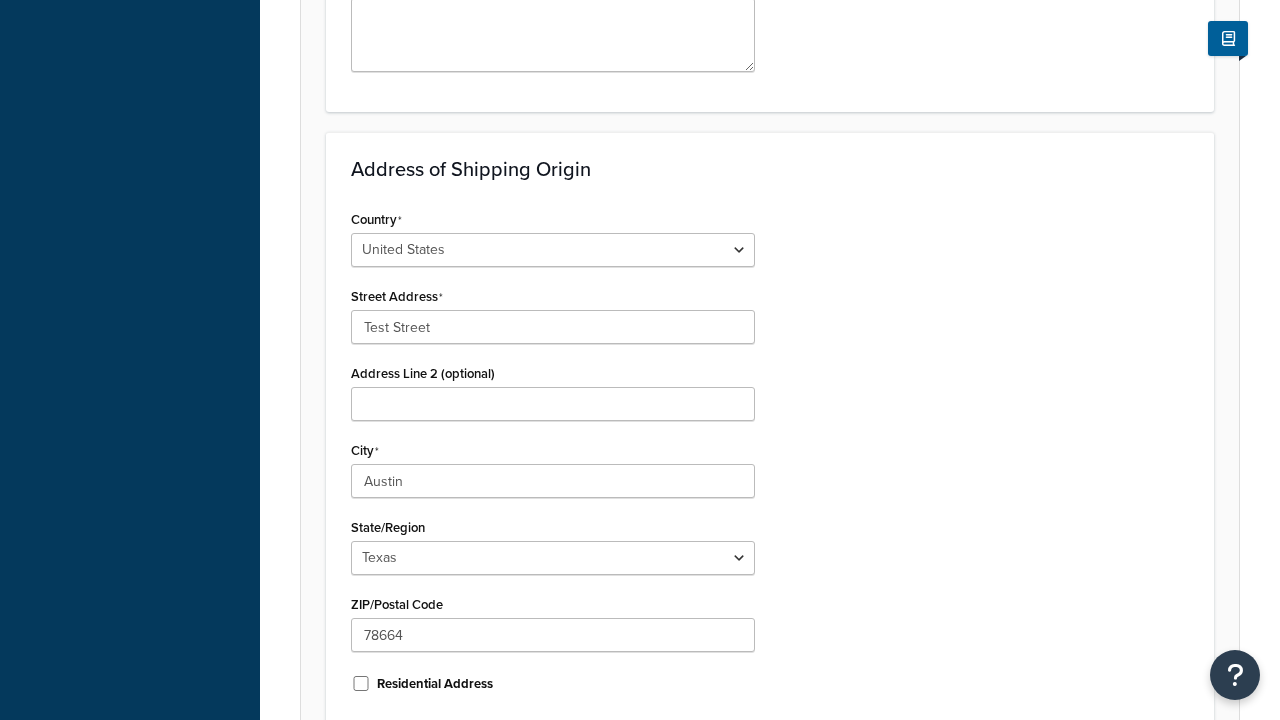 click on "Save" at bounding box center [759, 778] 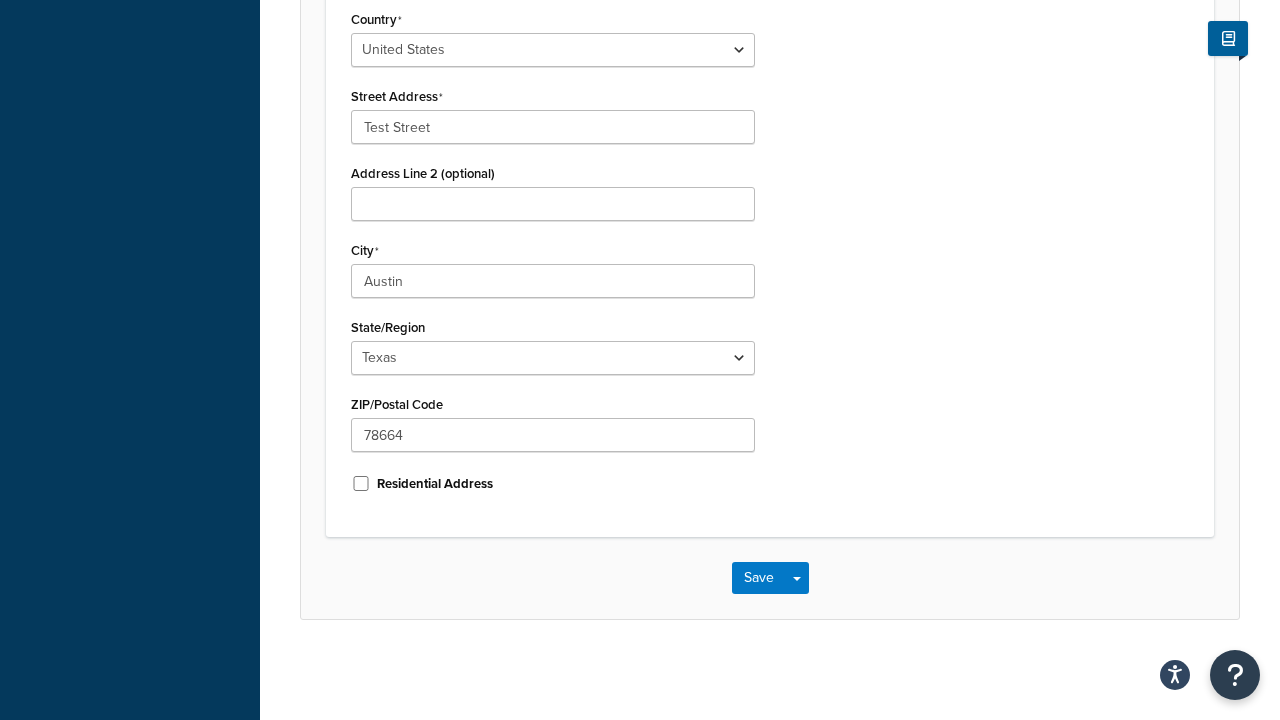scroll, scrollTop: 0, scrollLeft: 0, axis: both 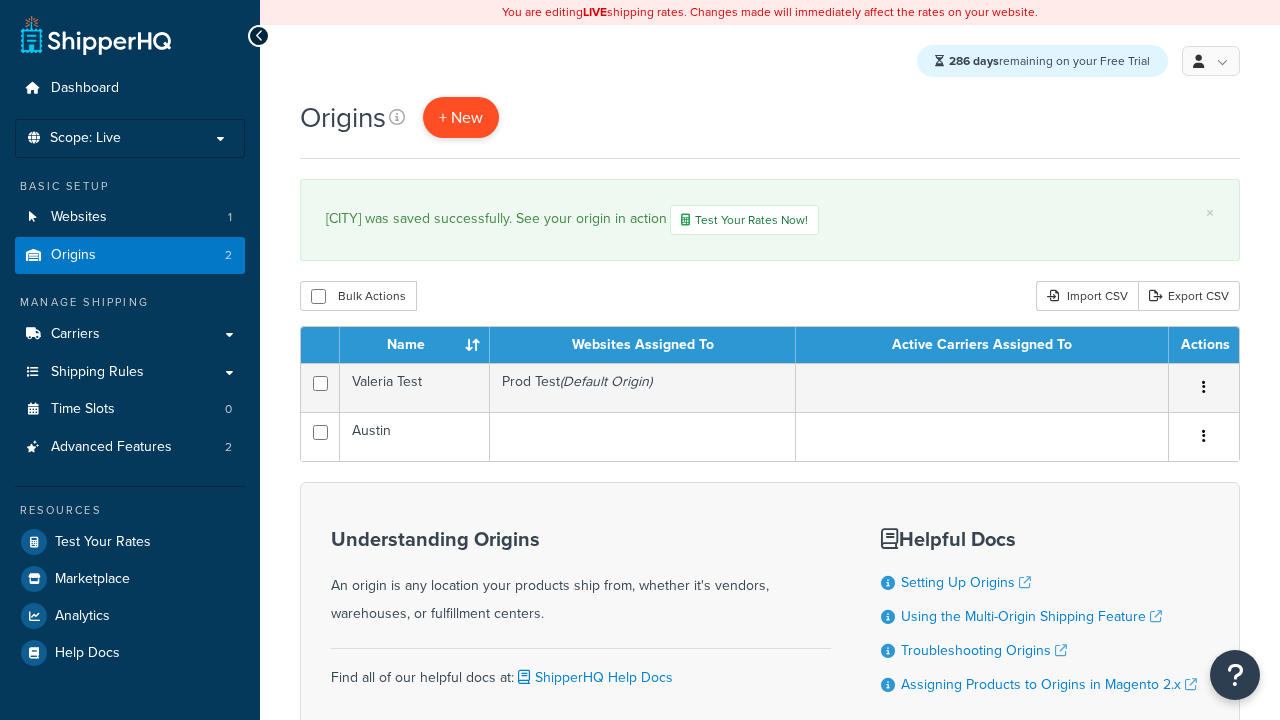 click on "+ New" at bounding box center [461, 117] 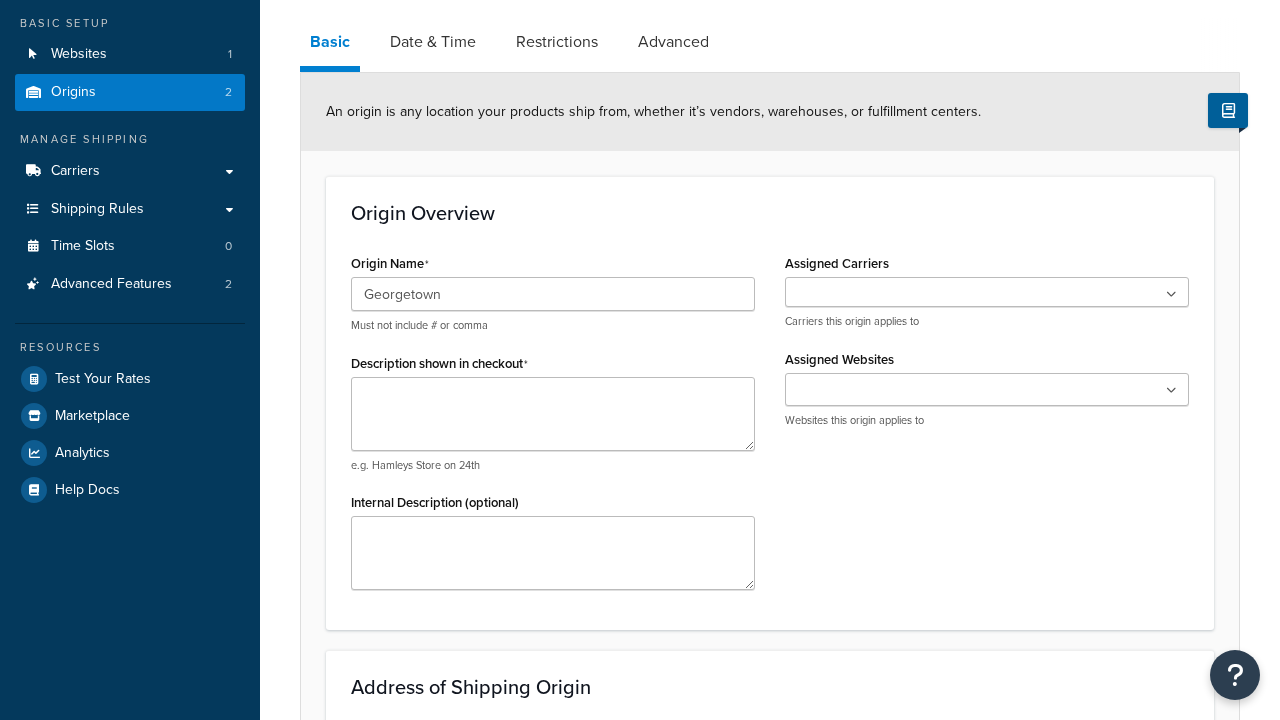type on "Georgetown" 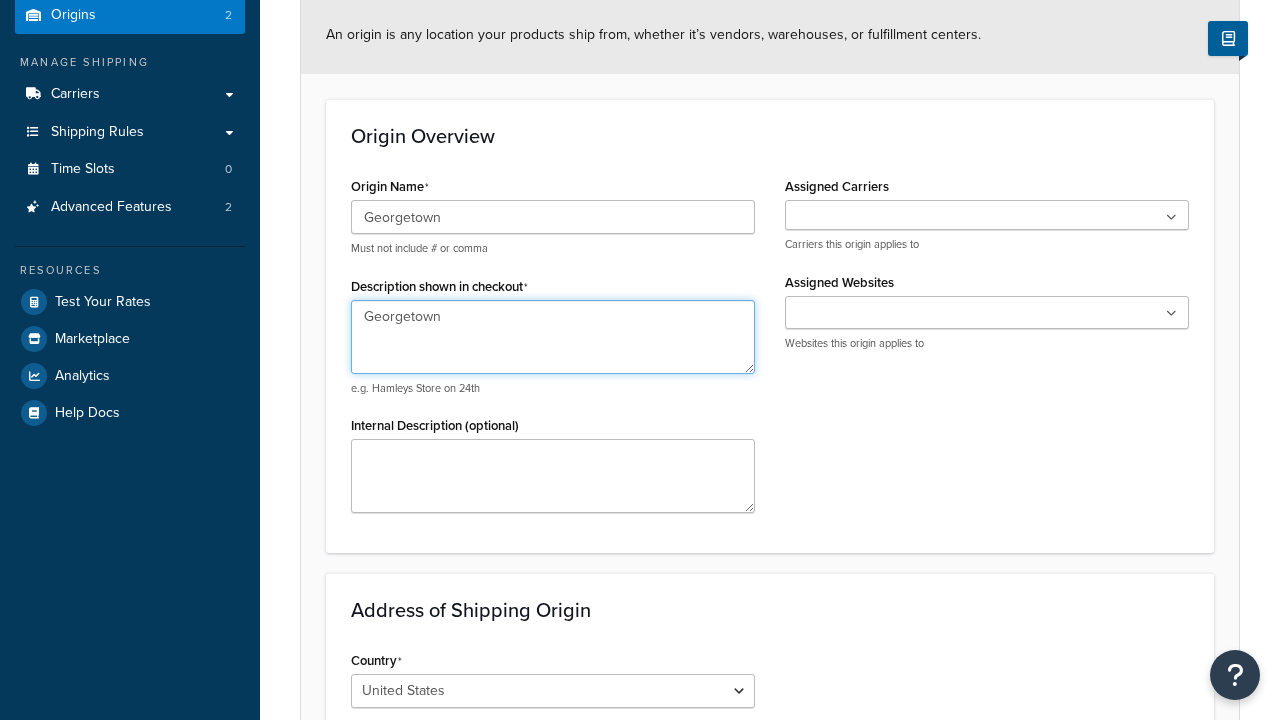 type on "Georgetown" 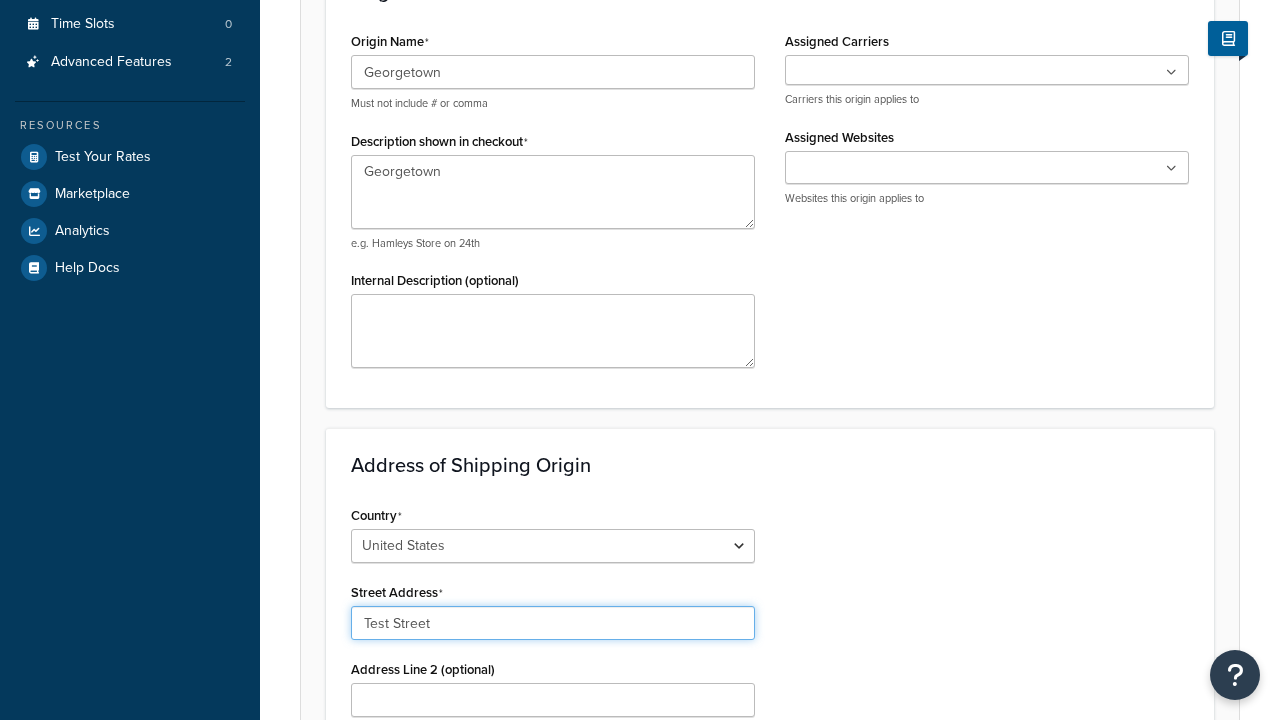 type on "Test Street" 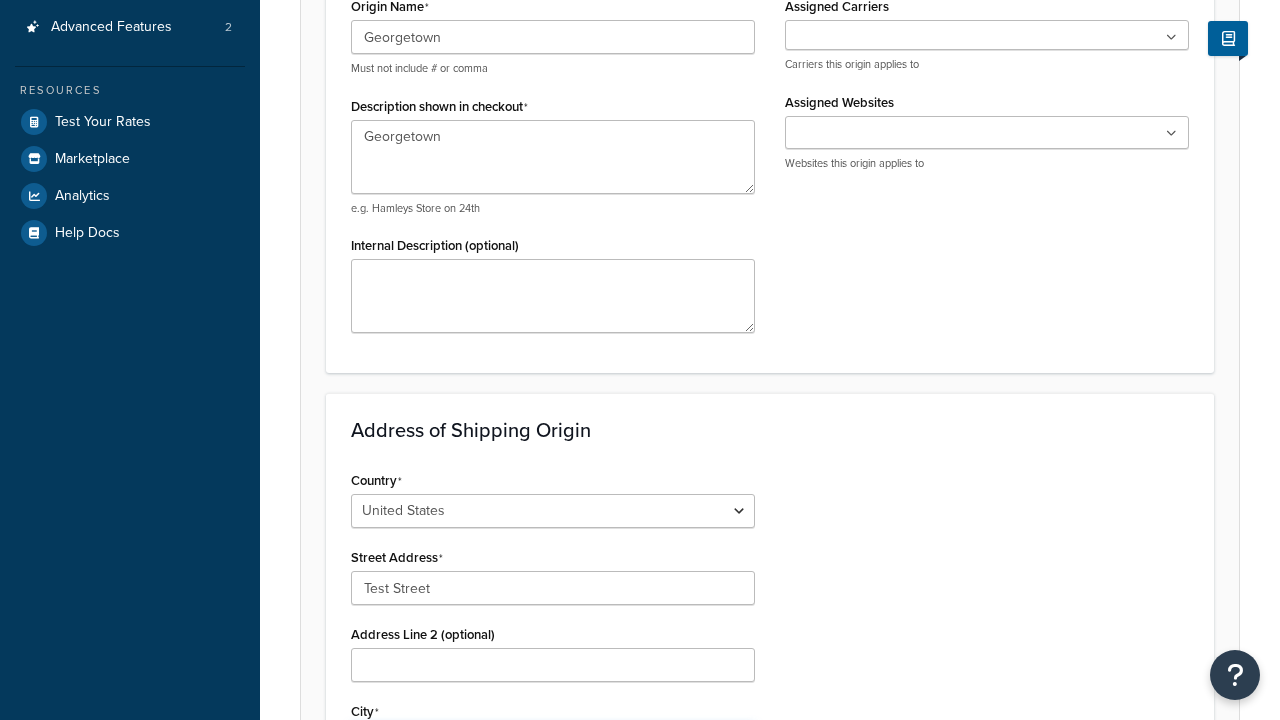 type on "Austin" 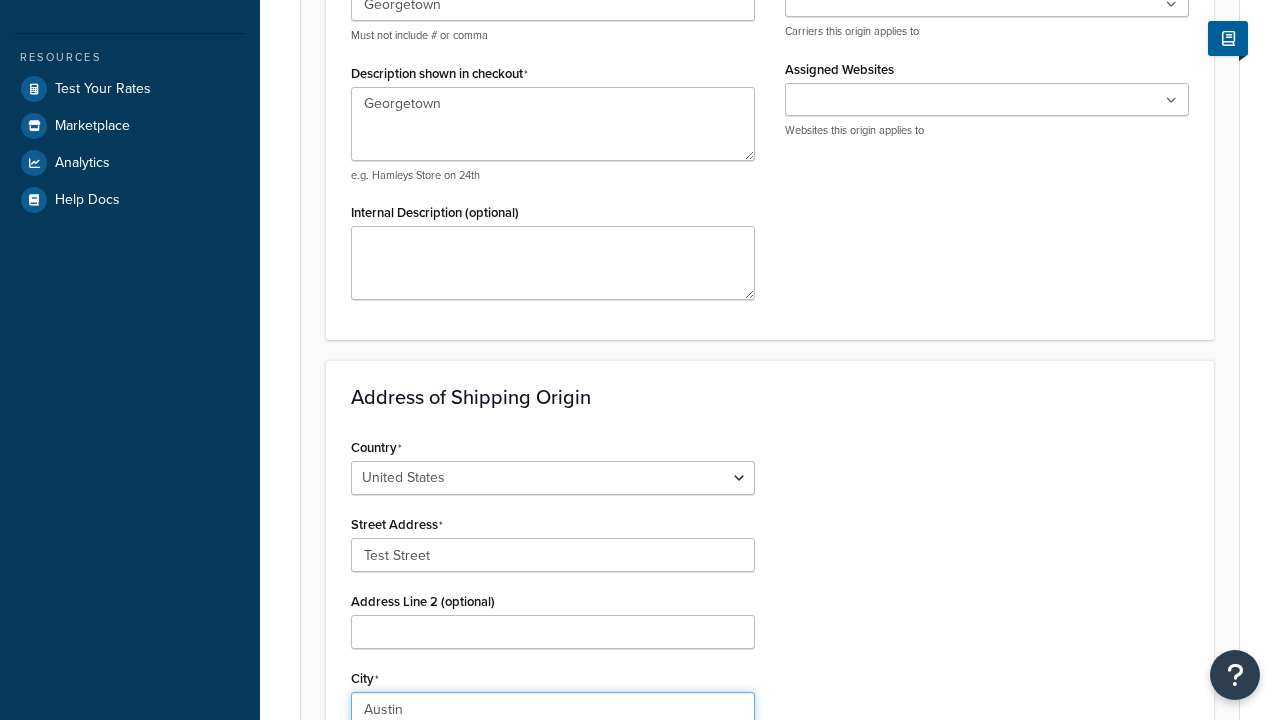 select on "43" 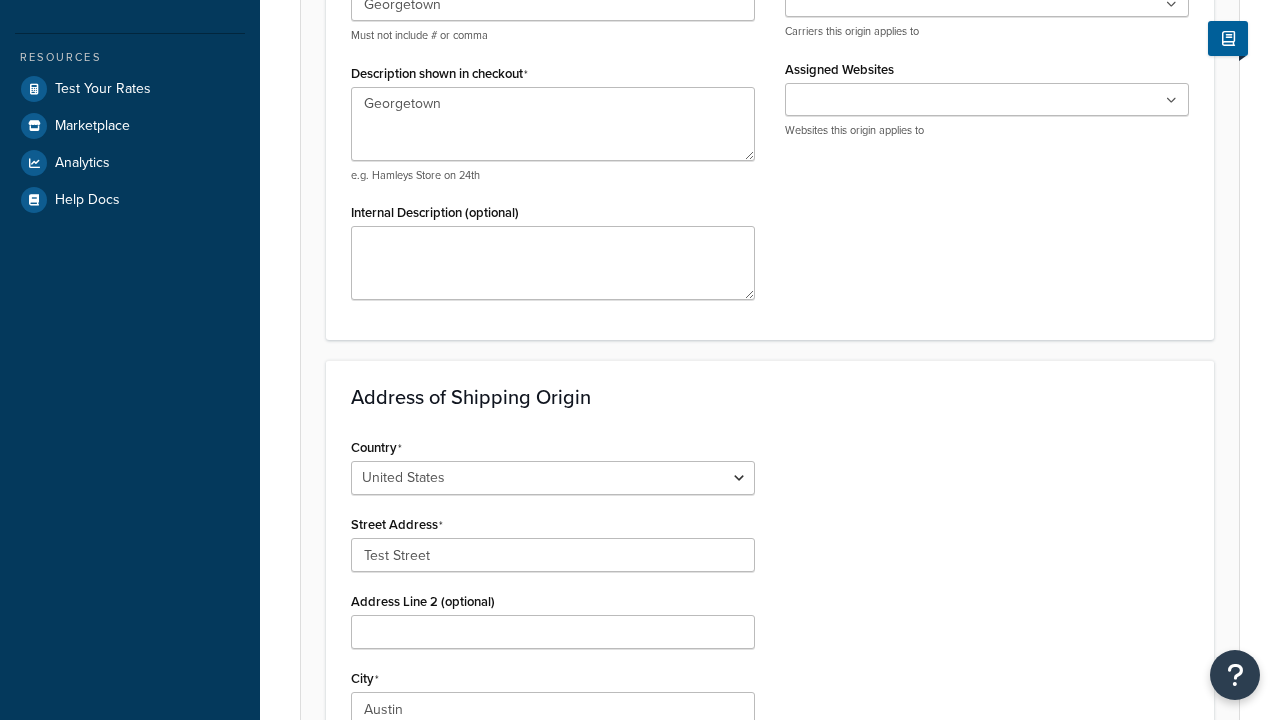 type on "78664" 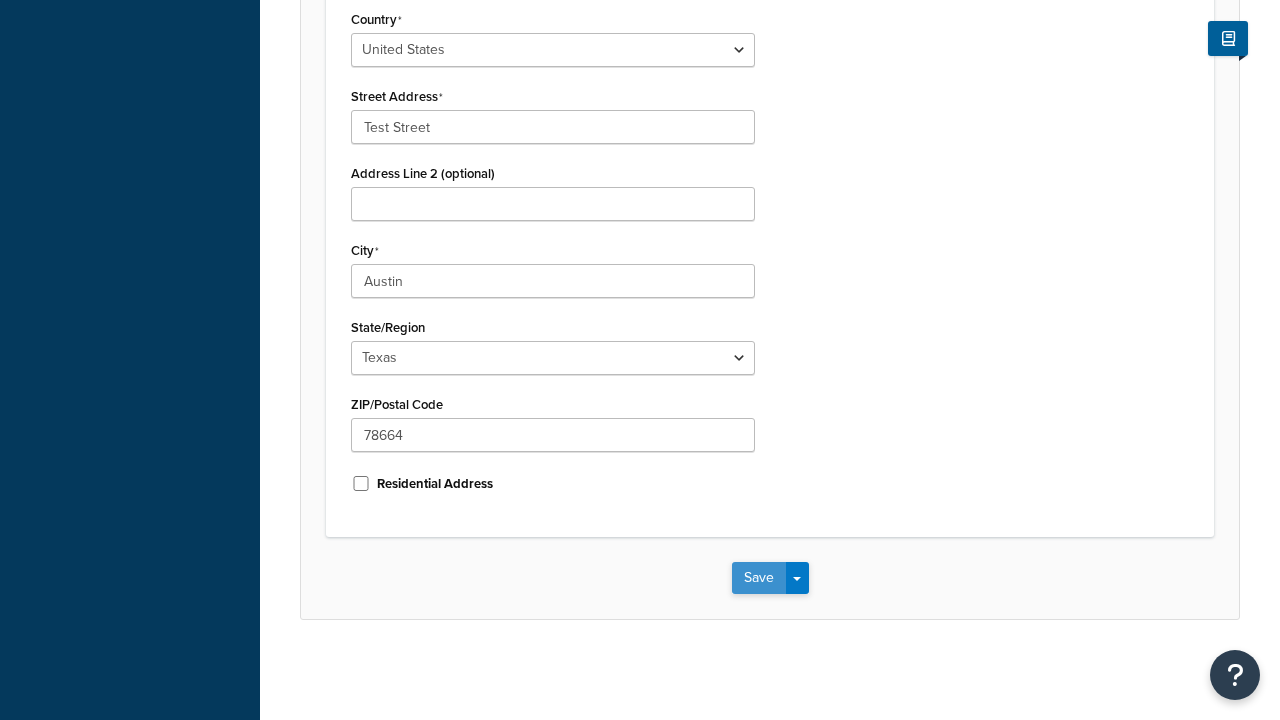scroll, scrollTop: 0, scrollLeft: 0, axis: both 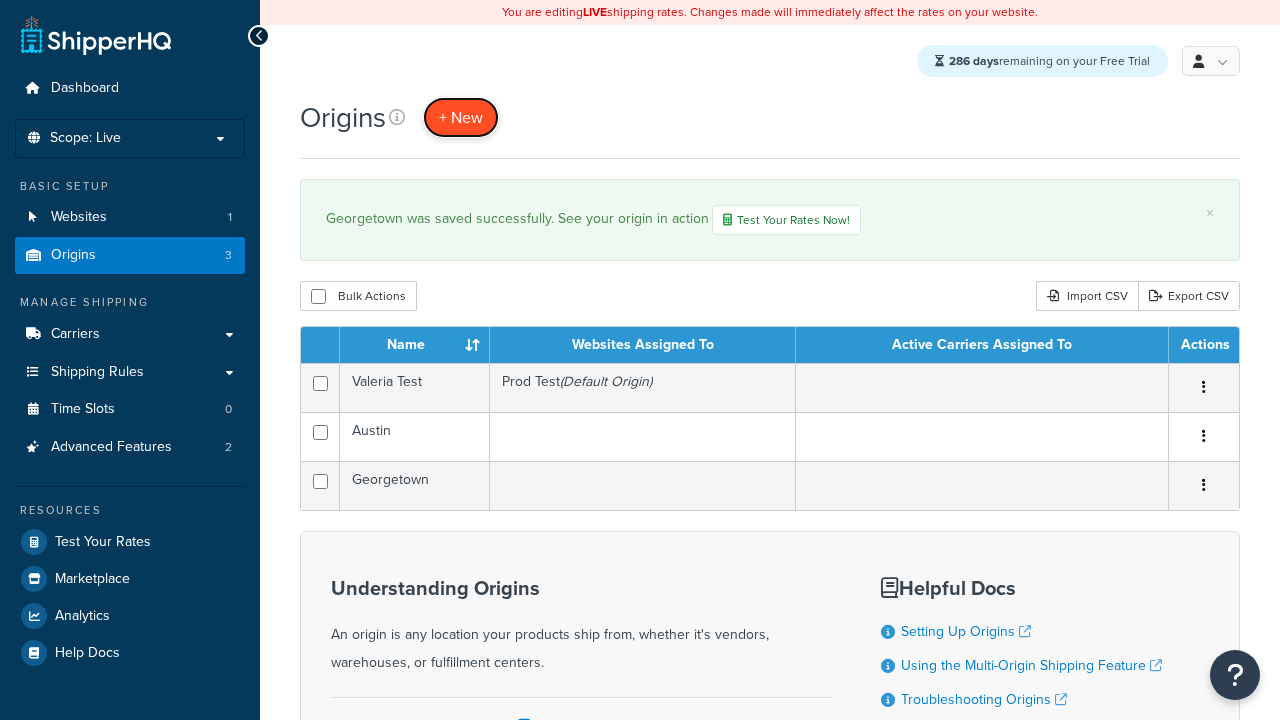 click on "+ New" at bounding box center [461, 117] 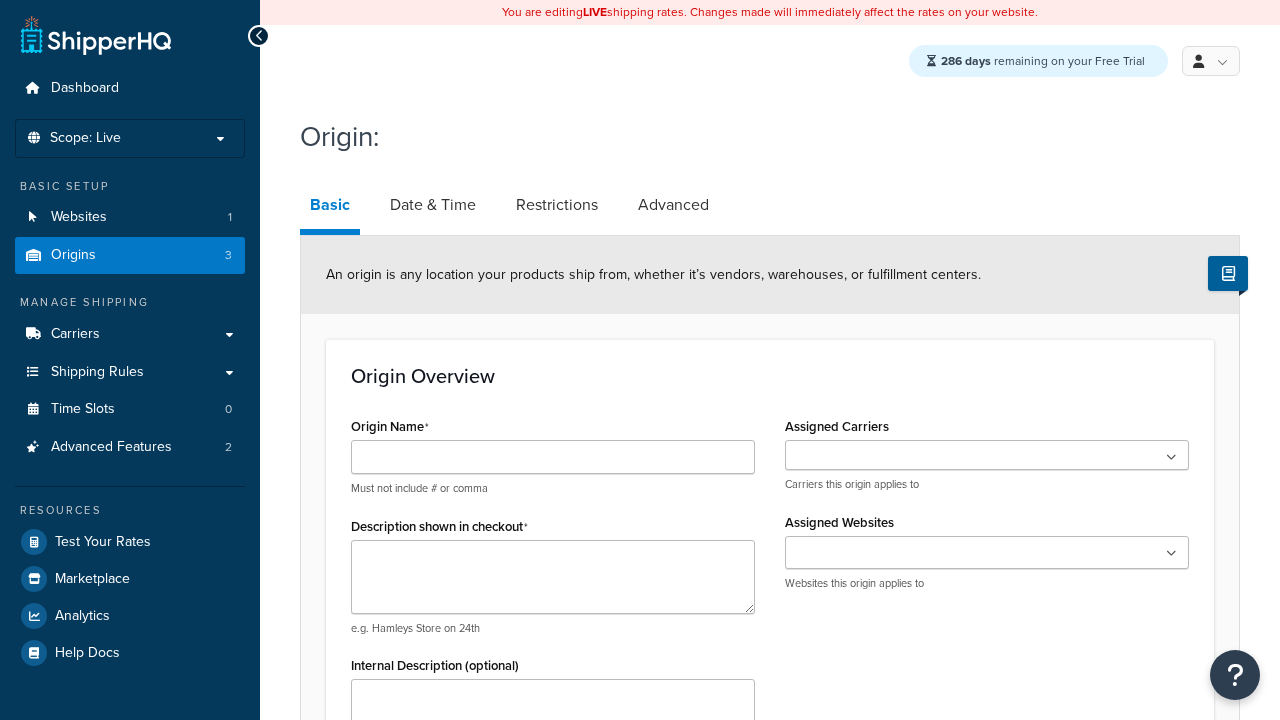 scroll, scrollTop: 0, scrollLeft: 0, axis: both 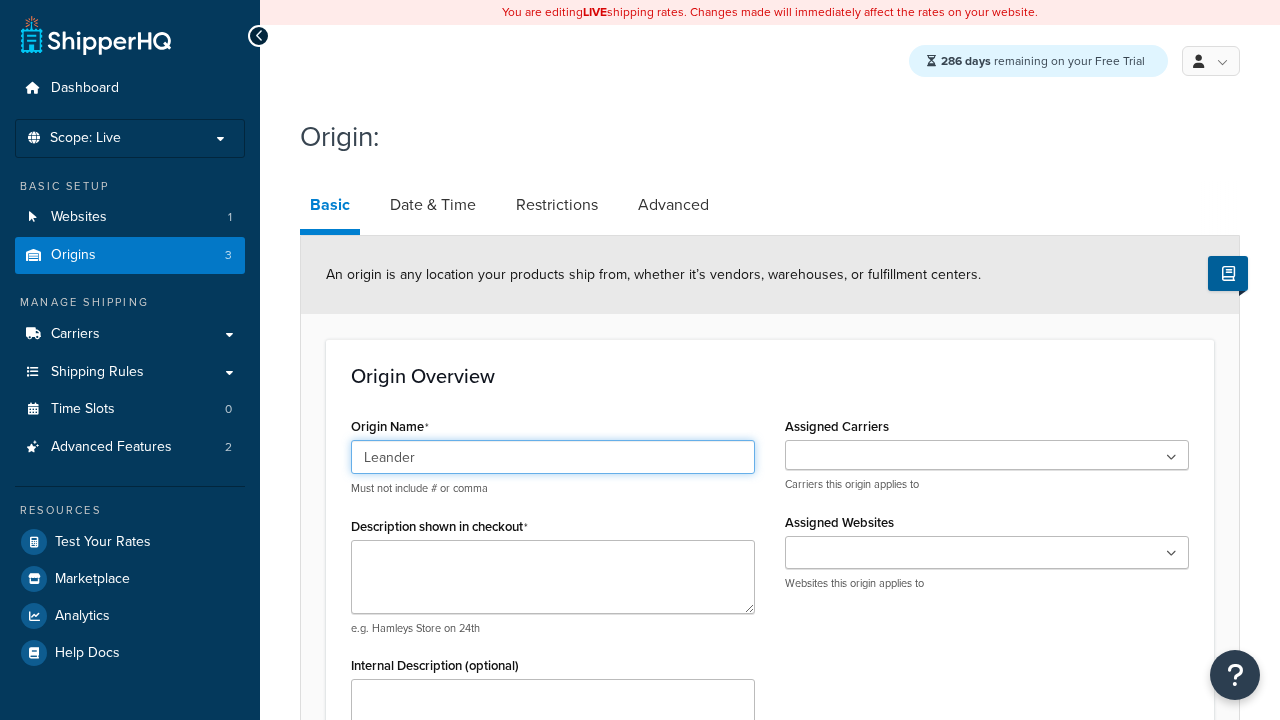 type on "Leander" 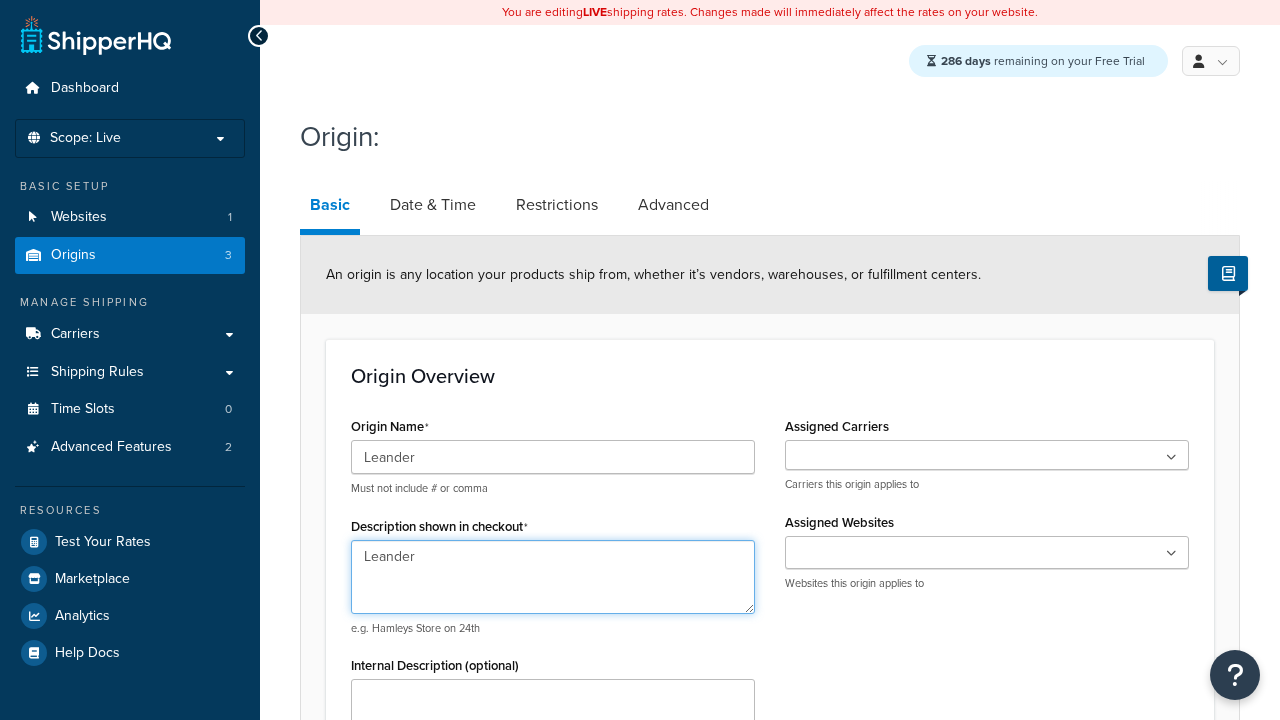 type on "Leander" 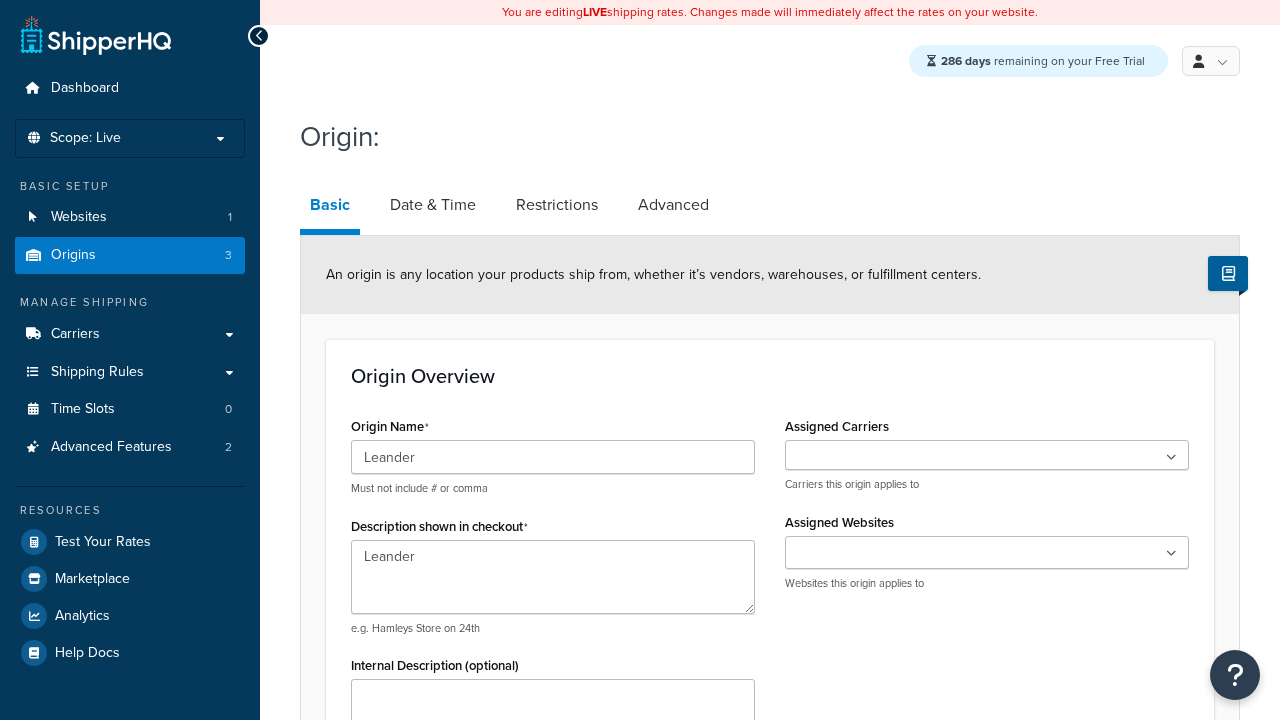 type on "Test Street" 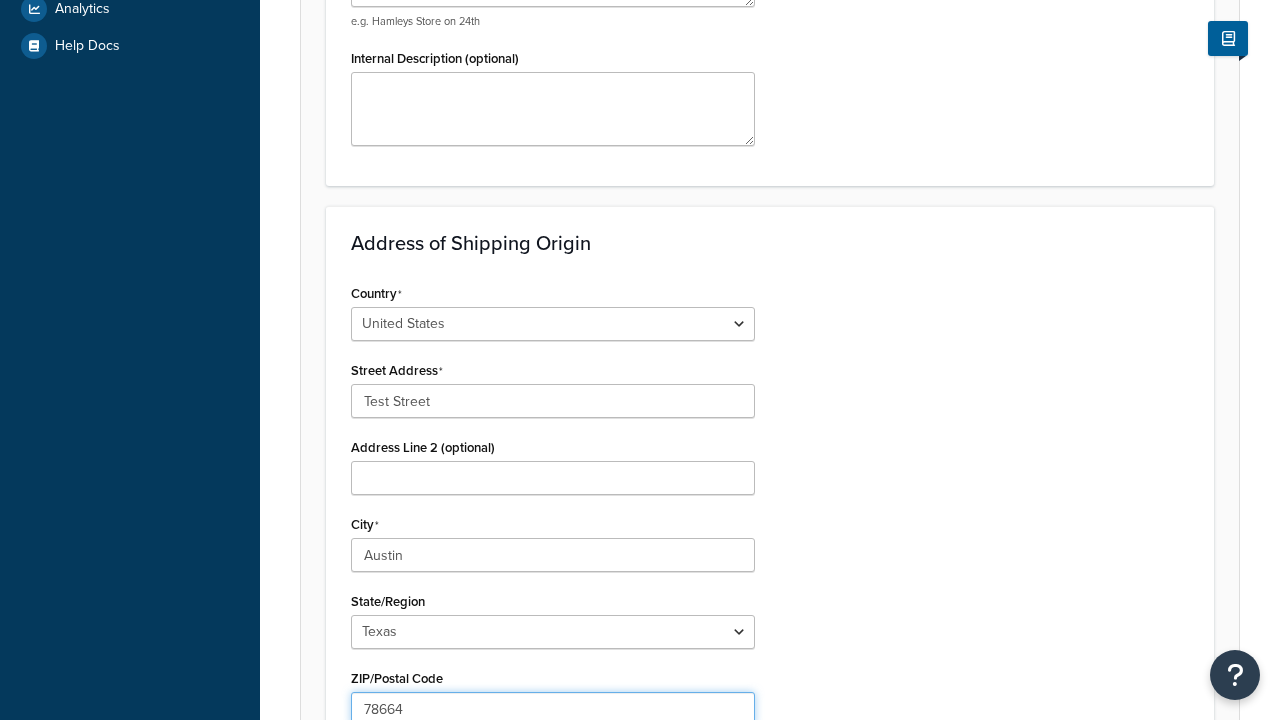 type on "78664" 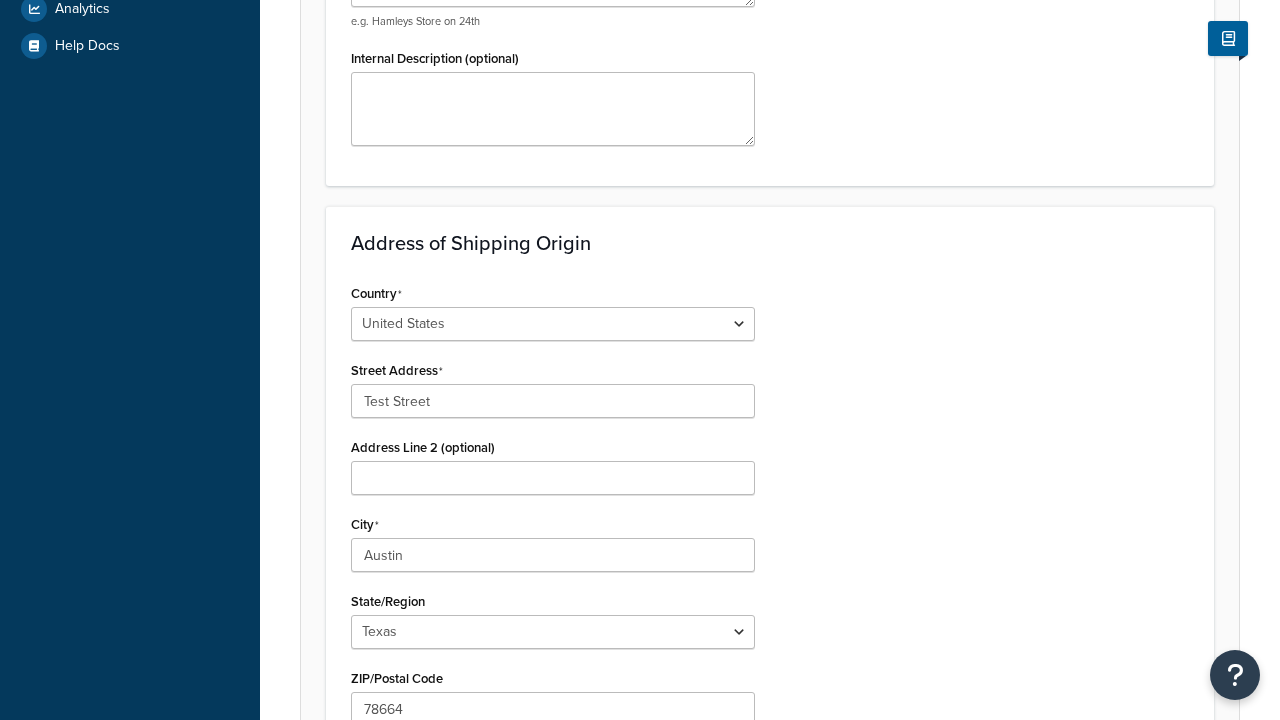 click on "Save" at bounding box center [759, 852] 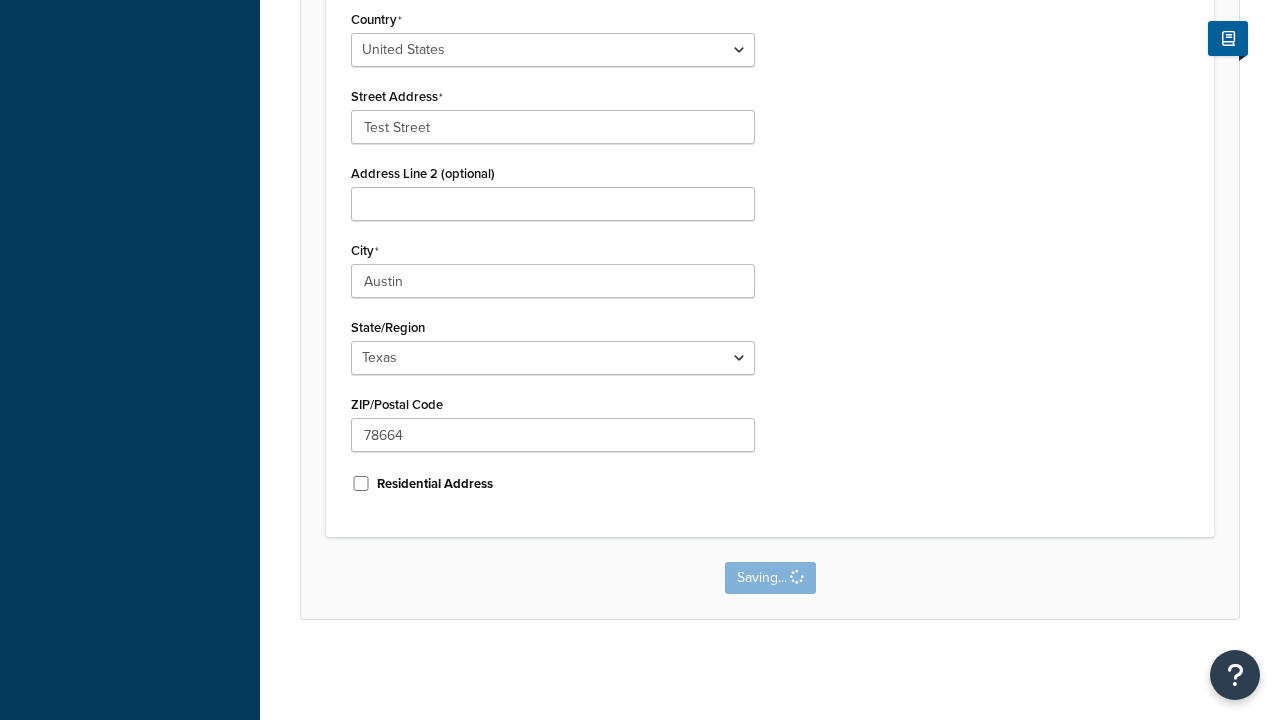 scroll, scrollTop: 0, scrollLeft: 0, axis: both 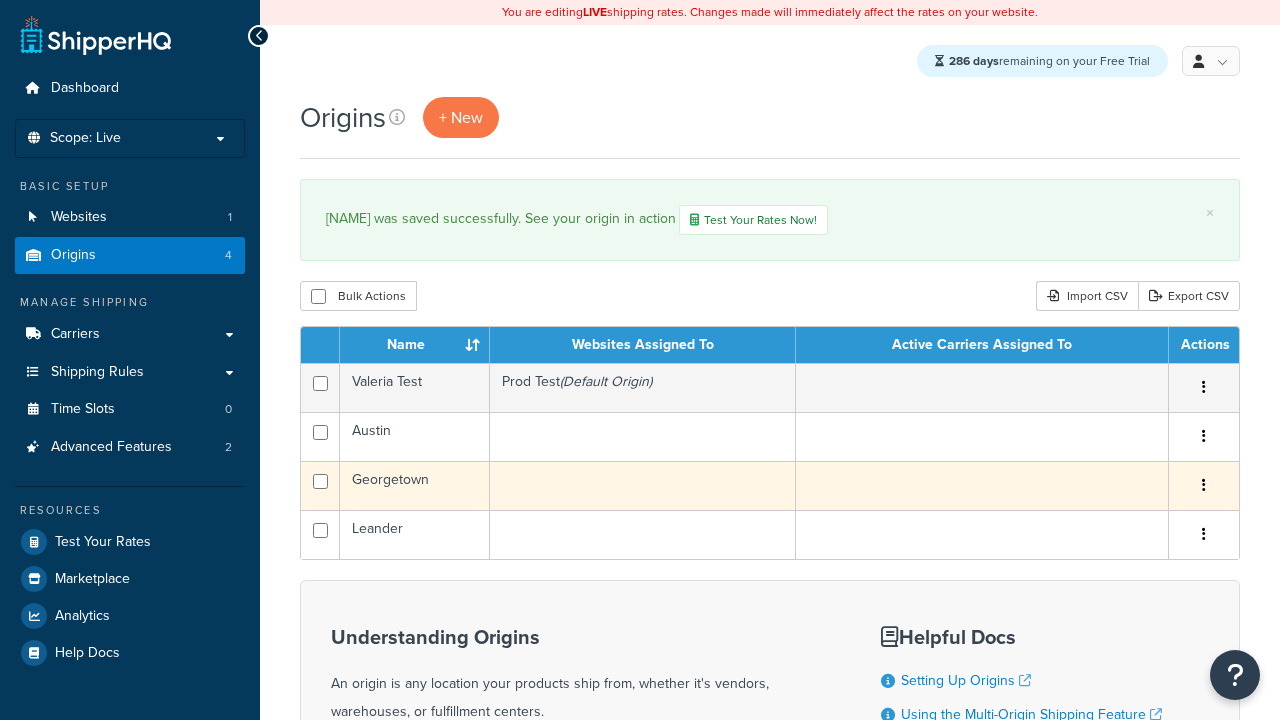 click at bounding box center [1204, 485] 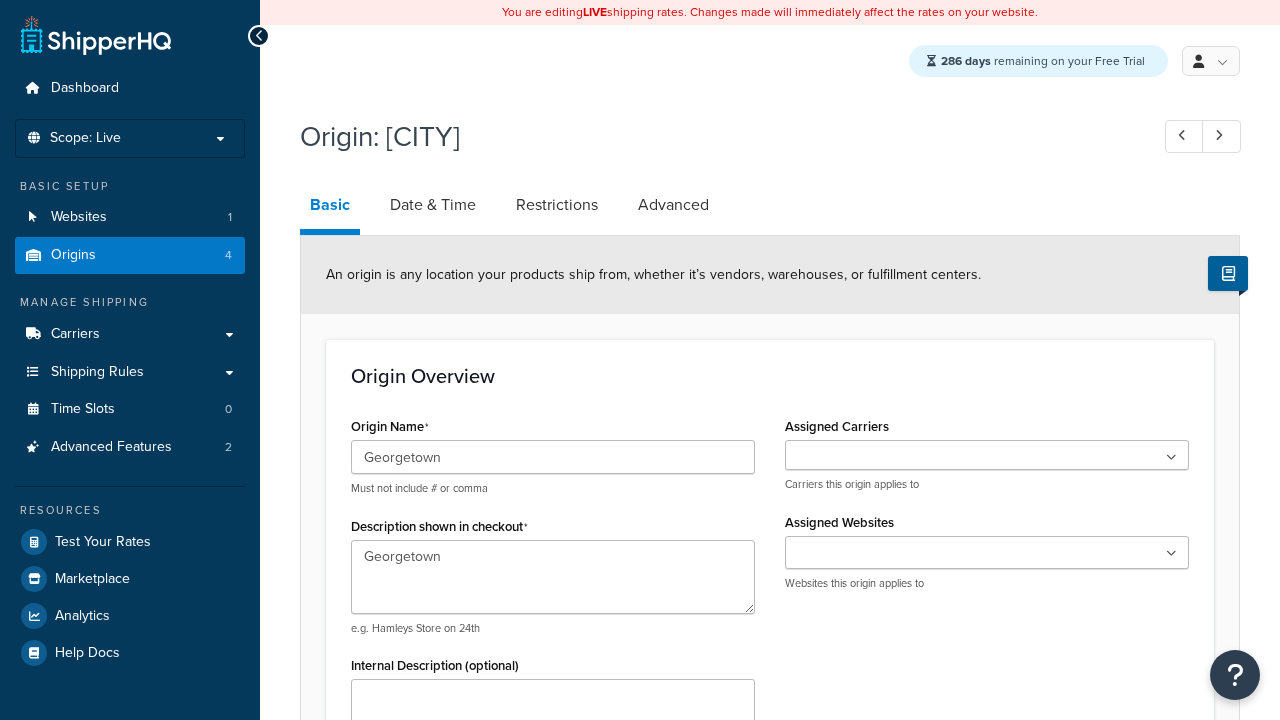 select on "43" 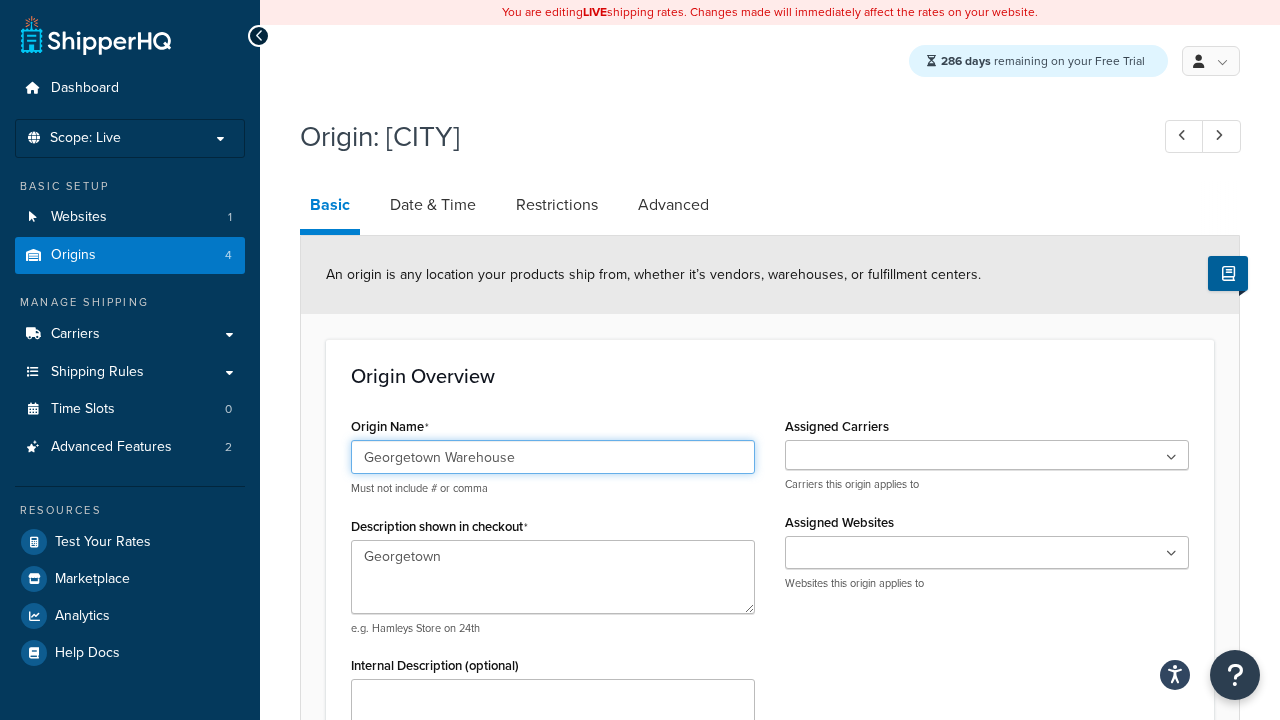 scroll, scrollTop: 882, scrollLeft: 0, axis: vertical 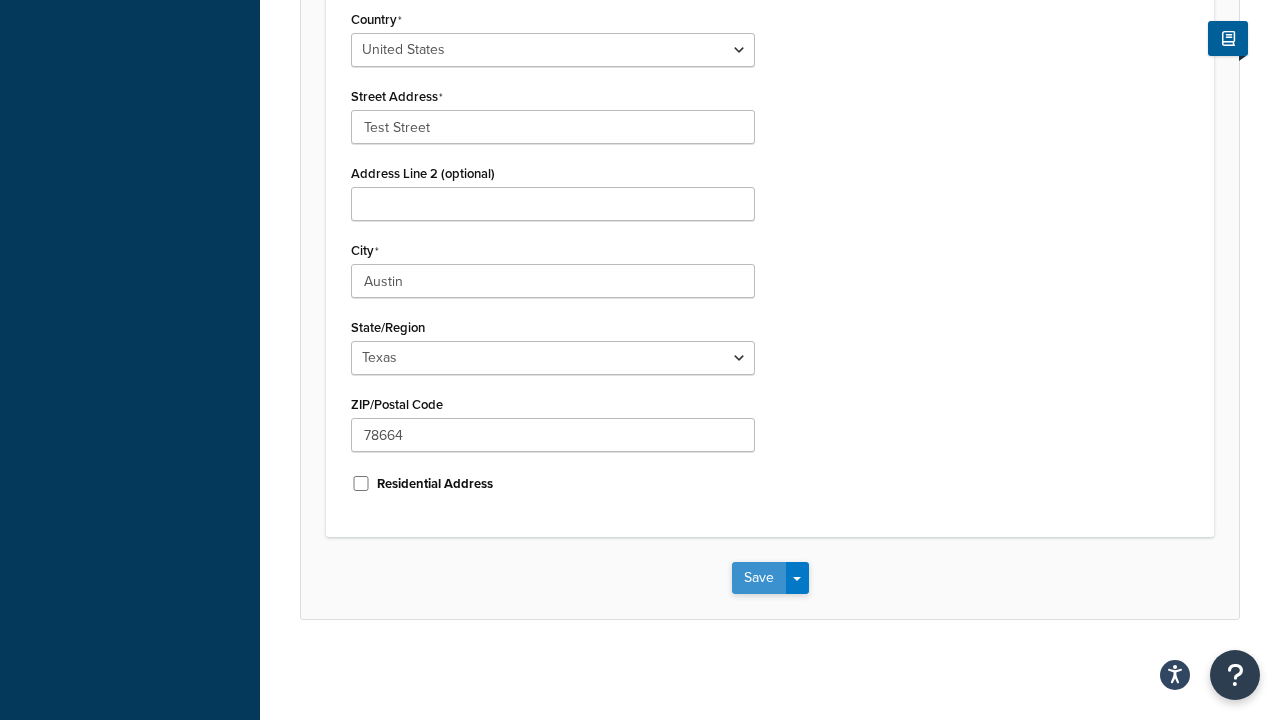 type on "Georgetown Warehouse" 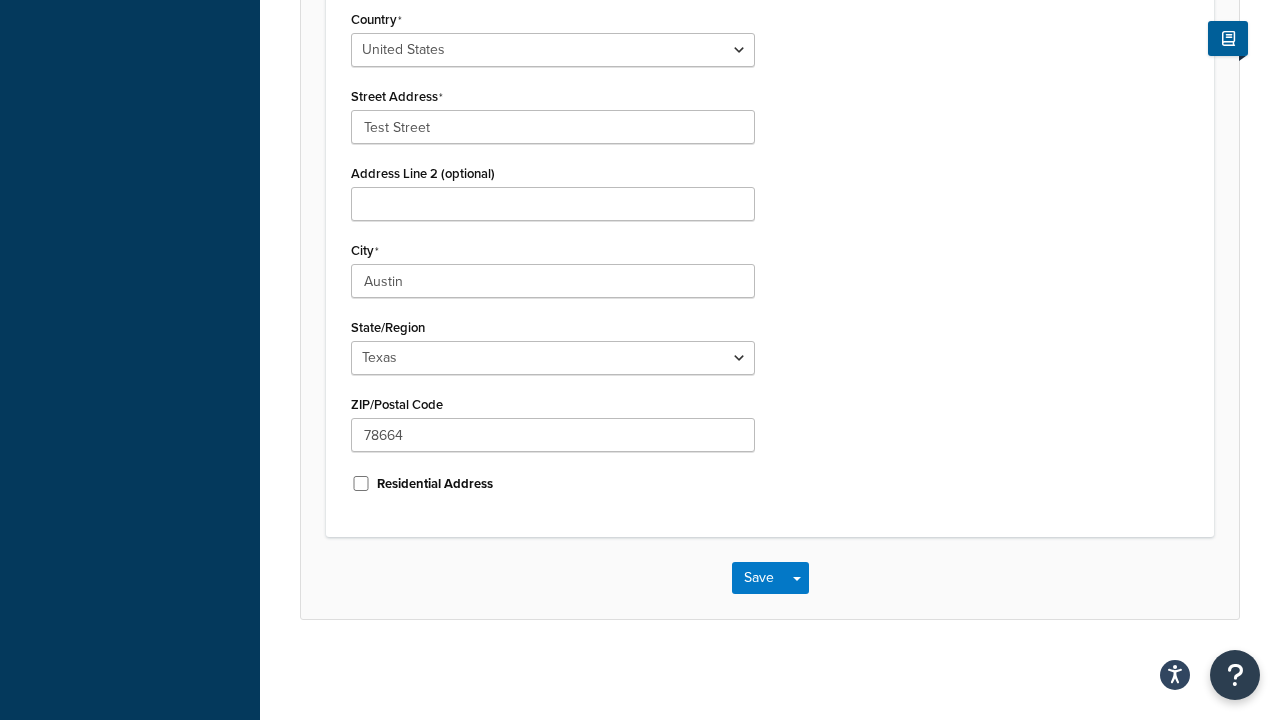 scroll, scrollTop: 0, scrollLeft: 0, axis: both 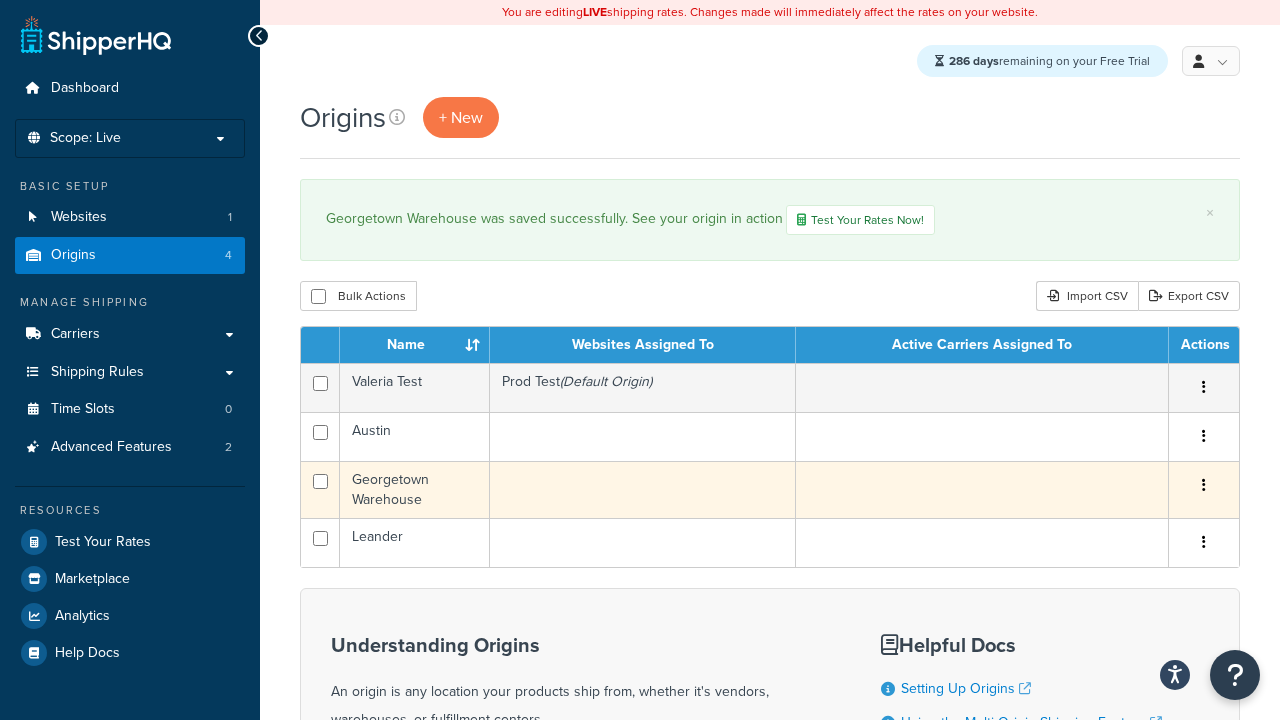 click at bounding box center (1204, 485) 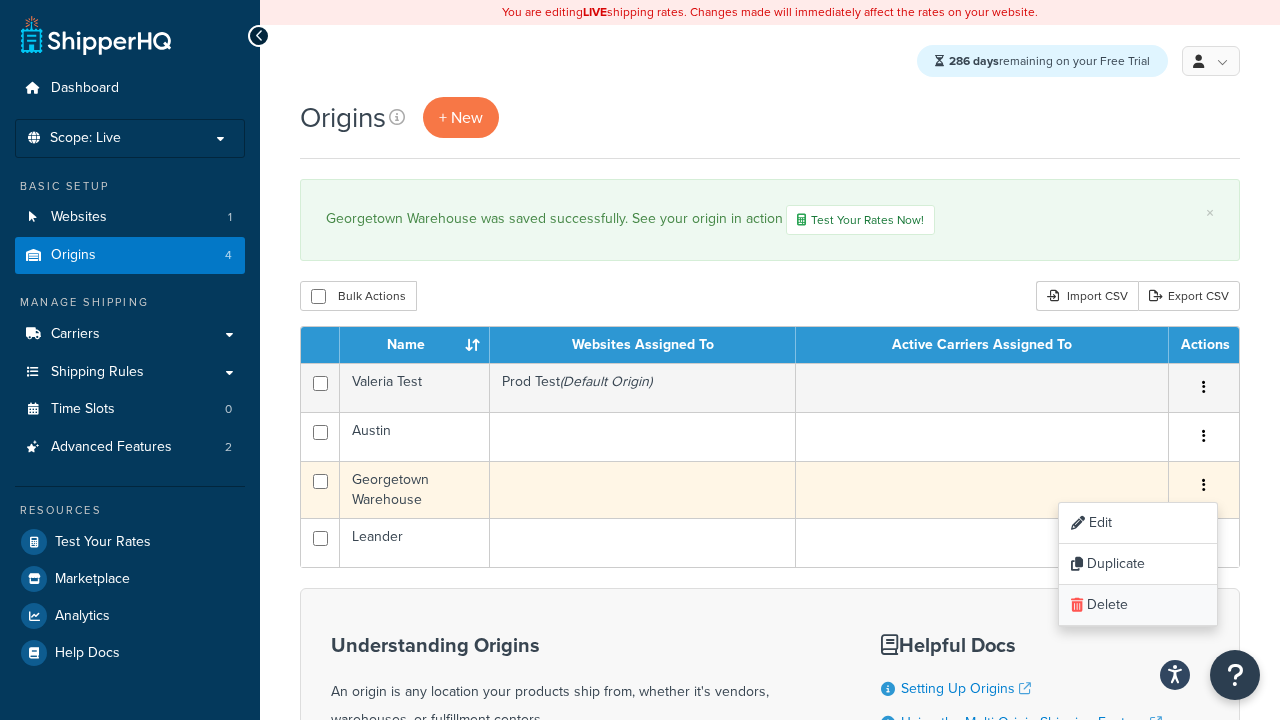 click on "Delete" at bounding box center (1138, 605) 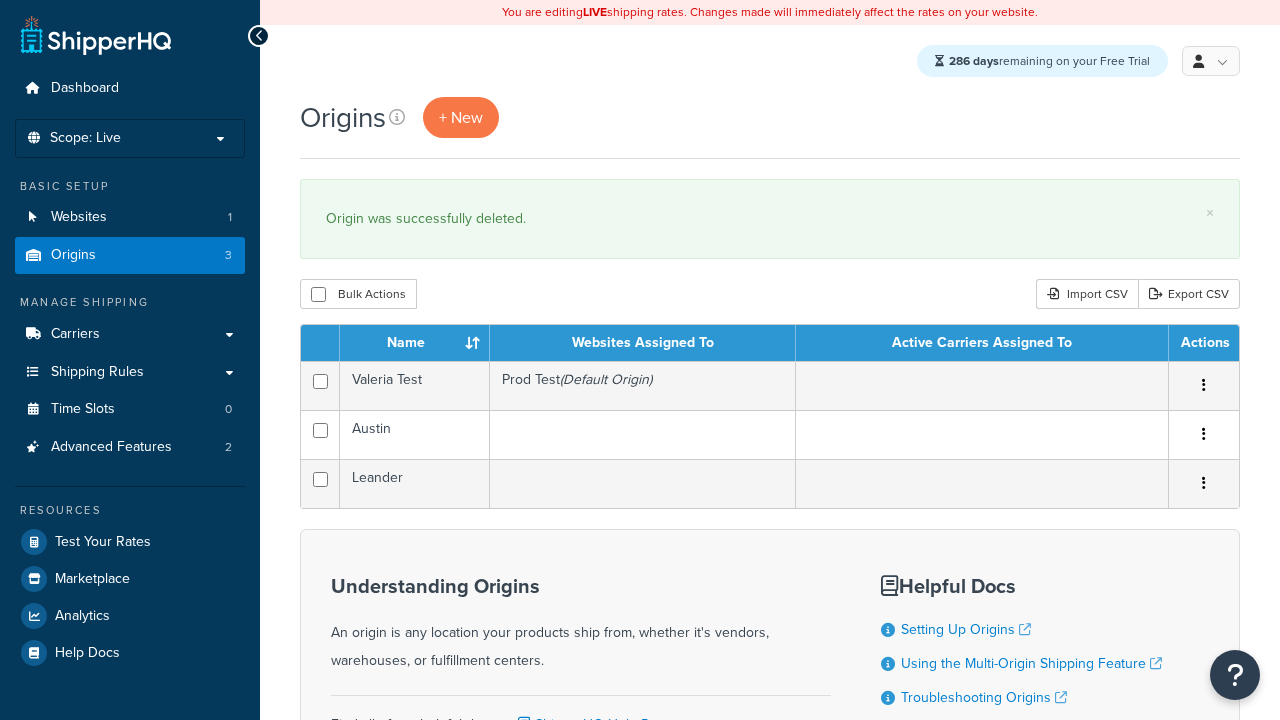 scroll, scrollTop: 0, scrollLeft: 0, axis: both 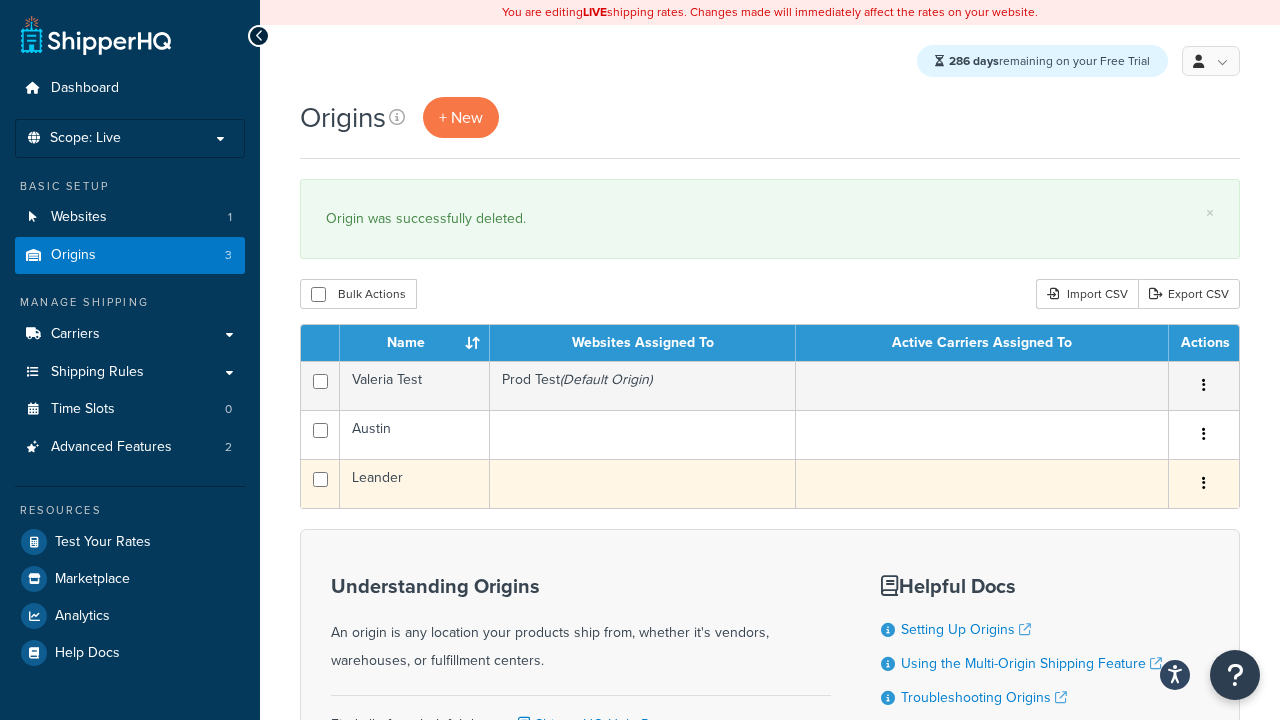 click at bounding box center [1204, 483] 